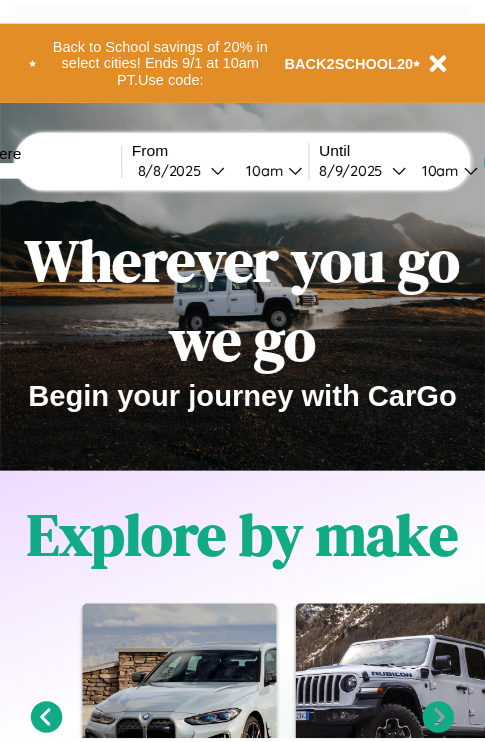 scroll, scrollTop: 0, scrollLeft: 0, axis: both 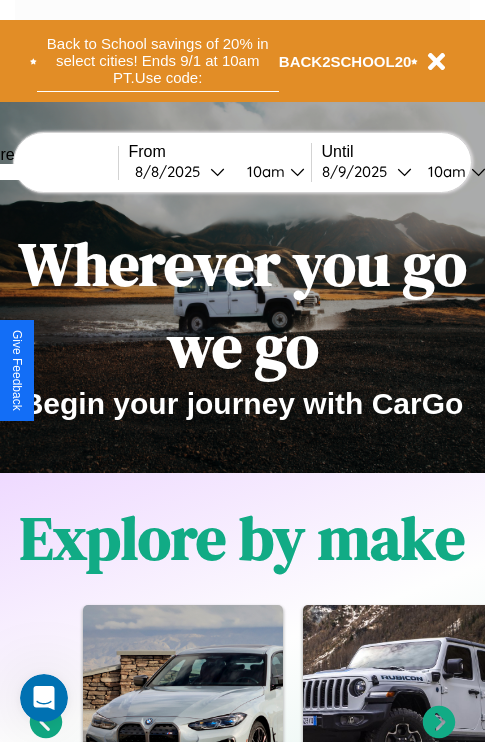 click on "Back to School savings of 20% in select cities! Ends 9/1 at 10am PT.  Use code:" at bounding box center [158, 61] 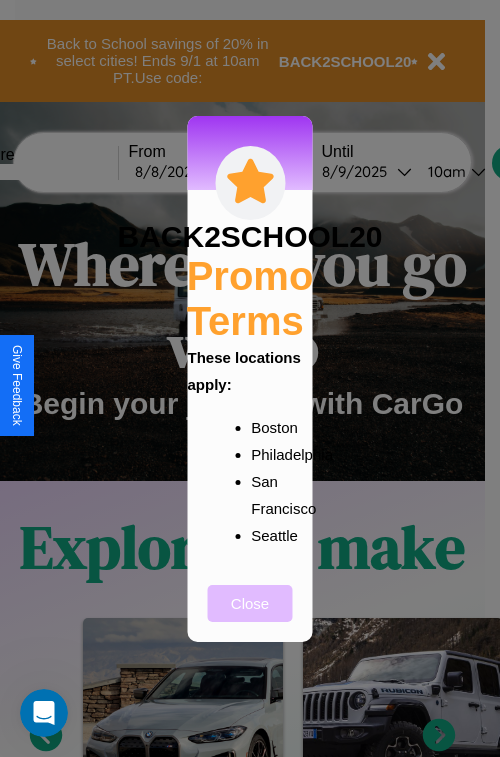 click on "Close" at bounding box center [250, 603] 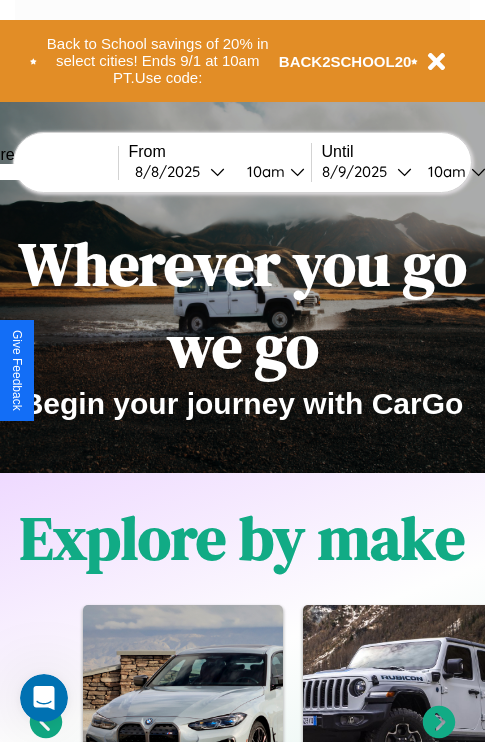click at bounding box center (43, 172) 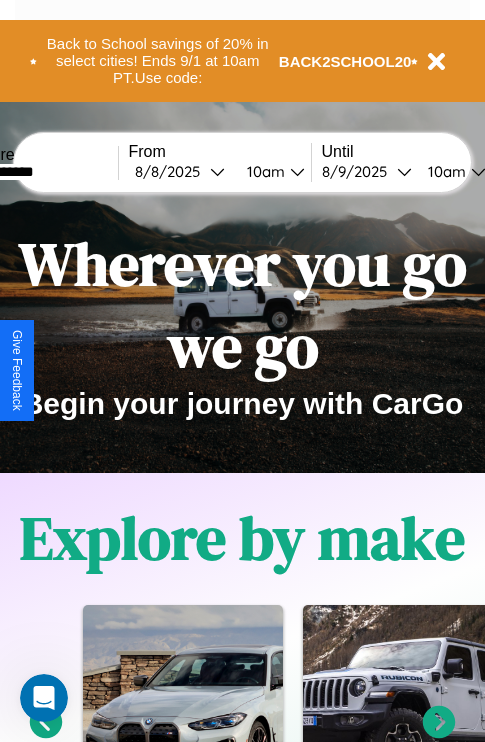 type on "**********" 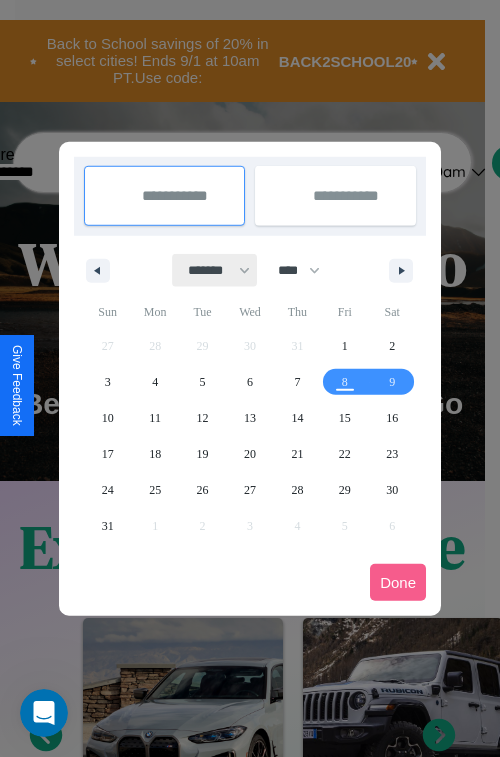 click on "******* ******** ***** ***** *** **** **** ****** ********* ******* ******** ********" at bounding box center (215, 270) 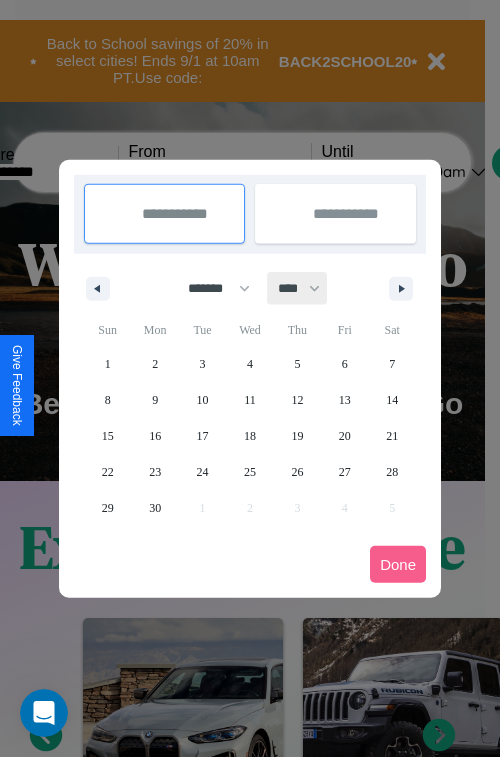 click on "**** **** **** **** **** **** **** **** **** **** **** **** **** **** **** **** **** **** **** **** **** **** **** **** **** **** **** **** **** **** **** **** **** **** **** **** **** **** **** **** **** **** **** **** **** **** **** **** **** **** **** **** **** **** **** **** **** **** **** **** **** **** **** **** **** **** **** **** **** **** **** **** **** **** **** **** **** **** **** **** **** **** **** **** **** **** **** **** **** **** **** **** **** **** **** **** **** **** **** **** **** **** **** **** **** **** **** **** **** **** **** **** **** **** **** **** **** **** **** **** ****" at bounding box center (298, 288) 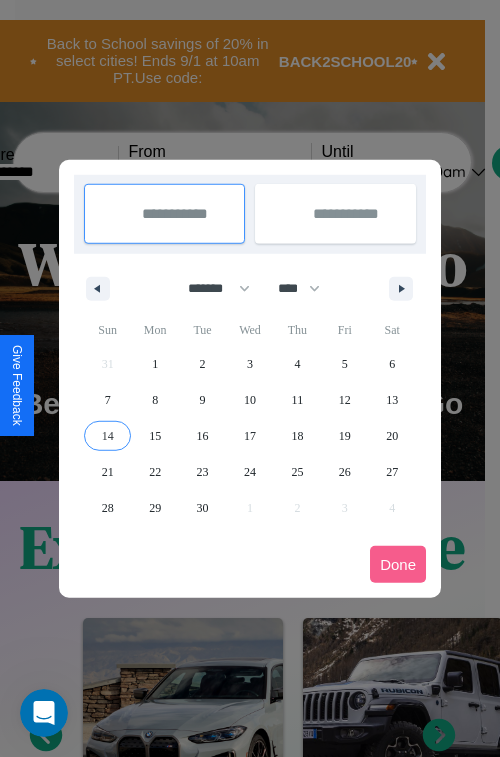 click on "14" at bounding box center [108, 436] 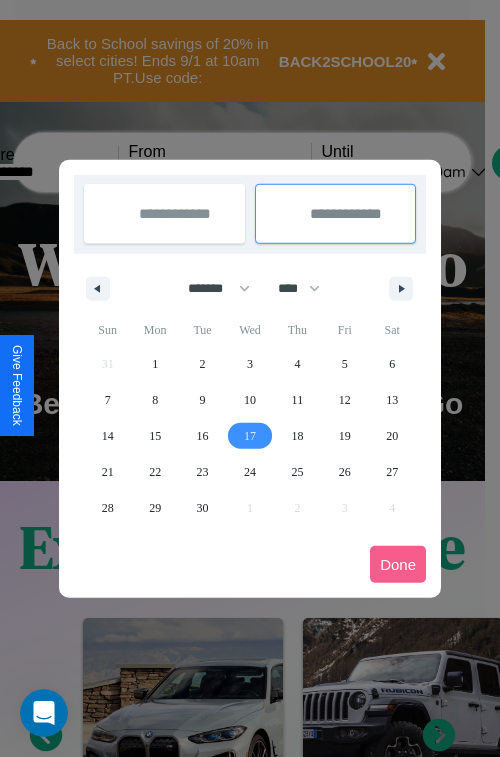 click on "17" at bounding box center (250, 436) 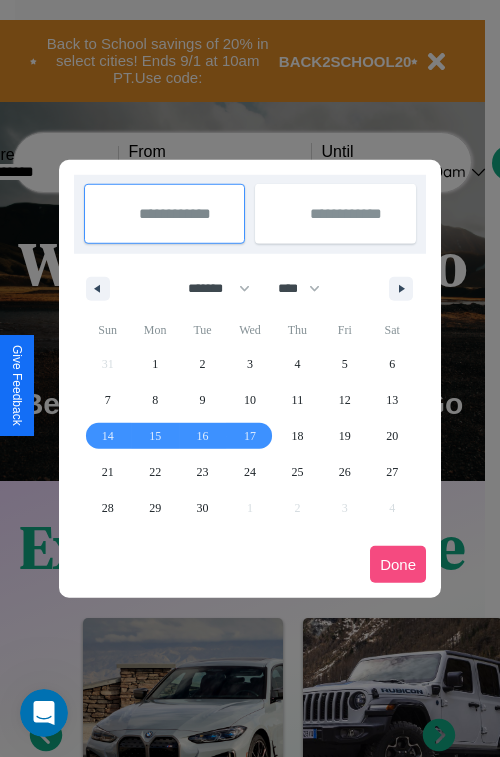 click on "Done" at bounding box center [398, 564] 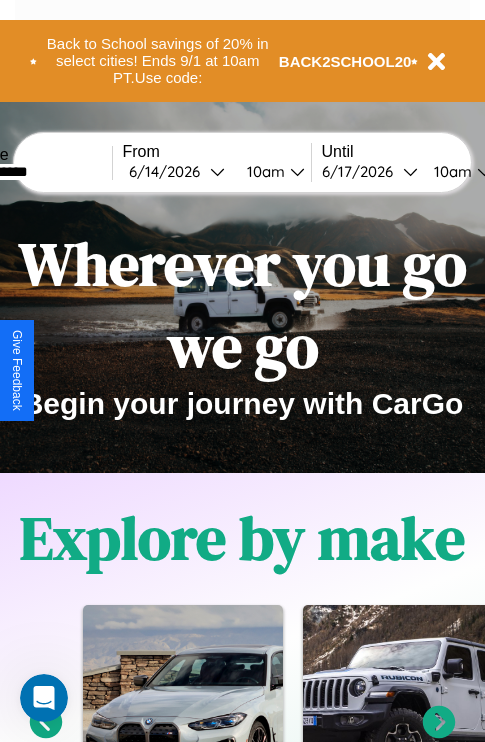 scroll, scrollTop: 0, scrollLeft: 73, axis: horizontal 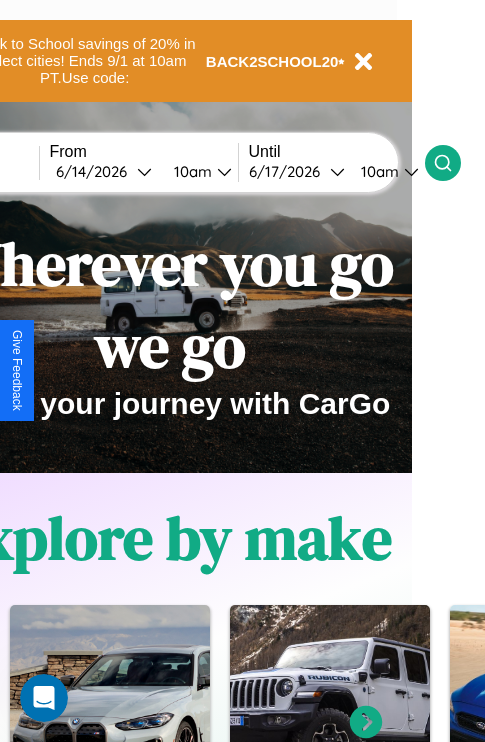 click 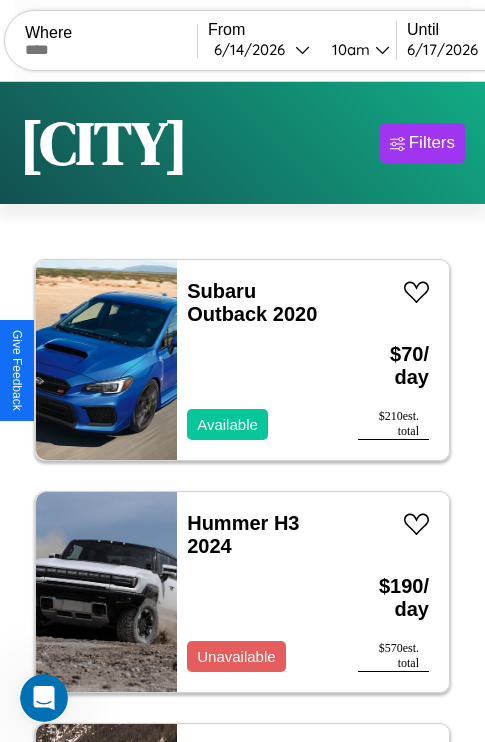 scroll, scrollTop: 95, scrollLeft: 0, axis: vertical 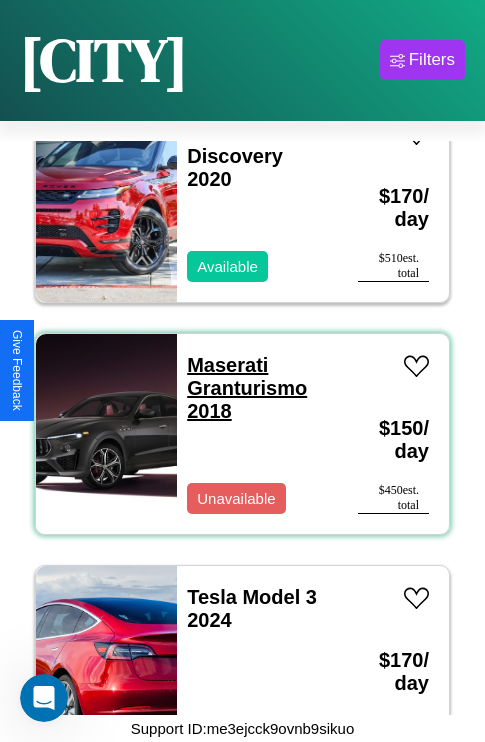 click on "Maserati   Granturismo   2018" at bounding box center (247, 388) 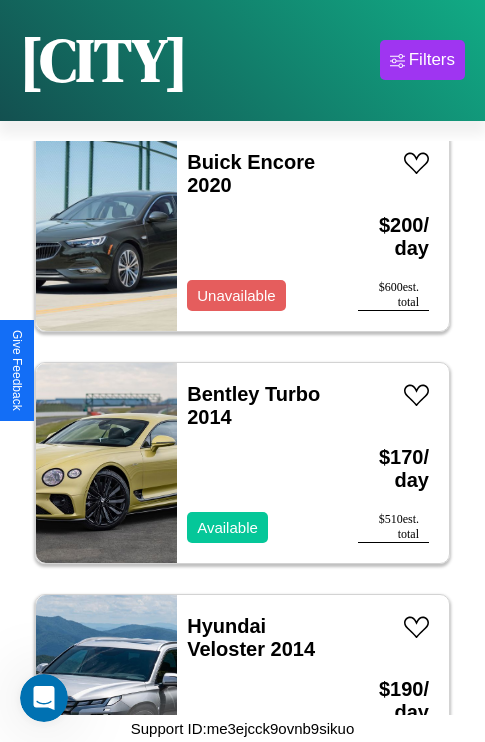 scroll, scrollTop: 9123, scrollLeft: 0, axis: vertical 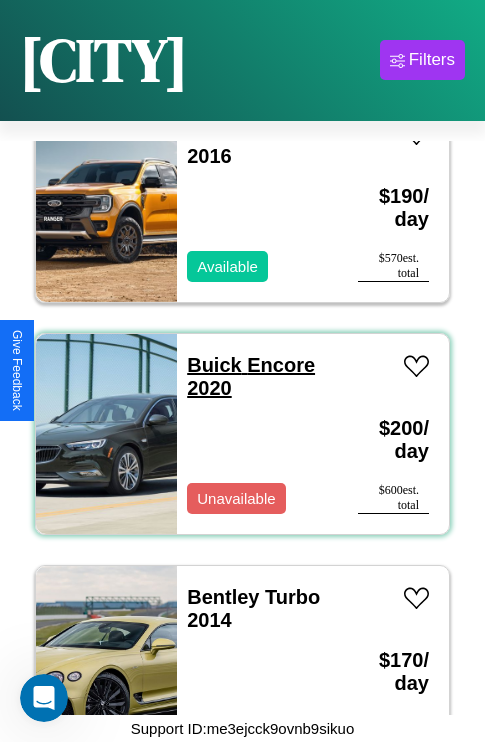 click on "Buick   Encore   2020" at bounding box center (251, 376) 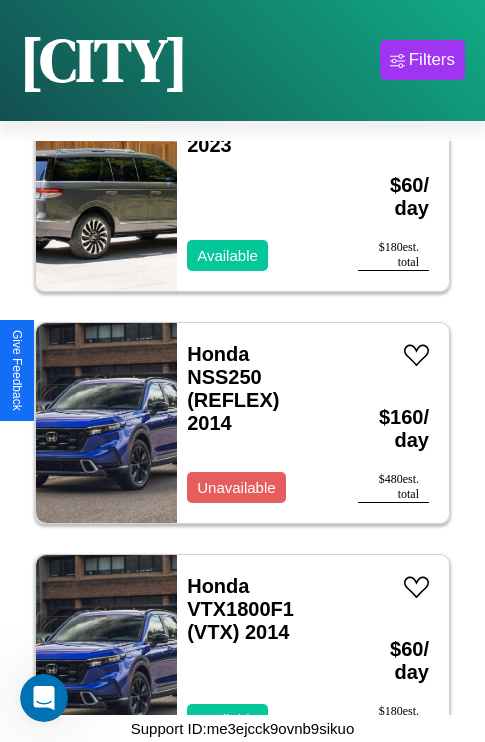 scroll, scrollTop: 8427, scrollLeft: 0, axis: vertical 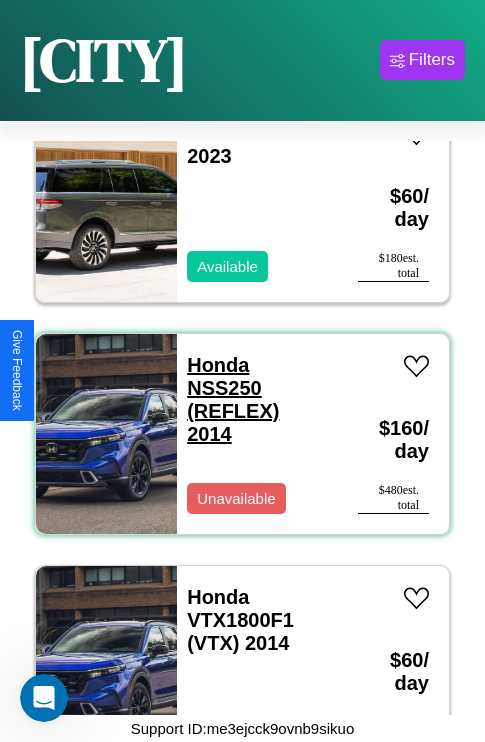 click on "Honda   NSS250 (REFLEX)   2014" at bounding box center (233, 399) 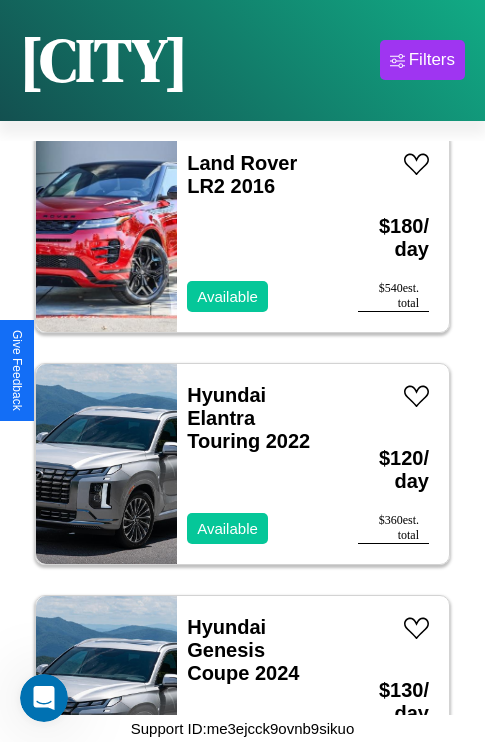 scroll, scrollTop: 13299, scrollLeft: 0, axis: vertical 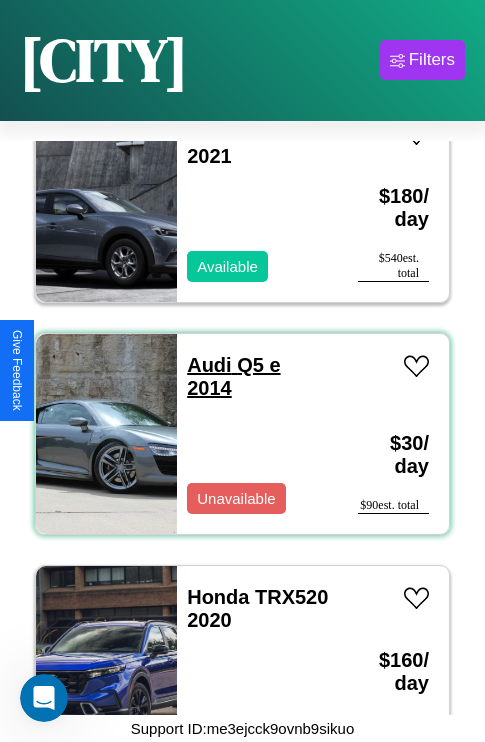 click on "Audi   Q5 e   2014" at bounding box center (233, 376) 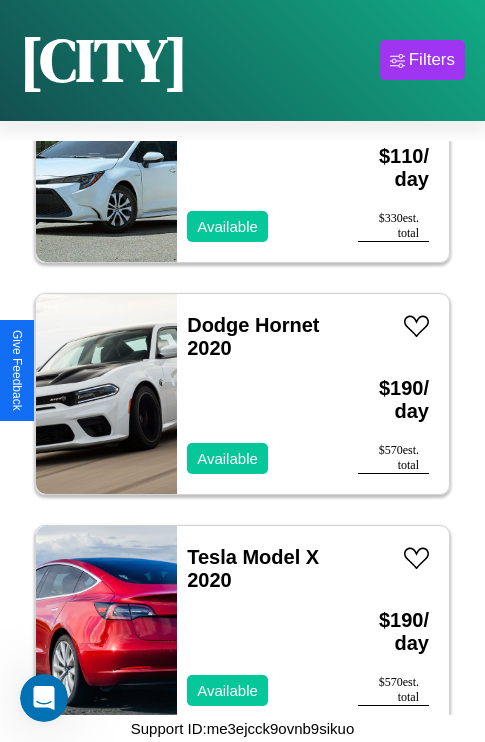 scroll, scrollTop: 23739, scrollLeft: 0, axis: vertical 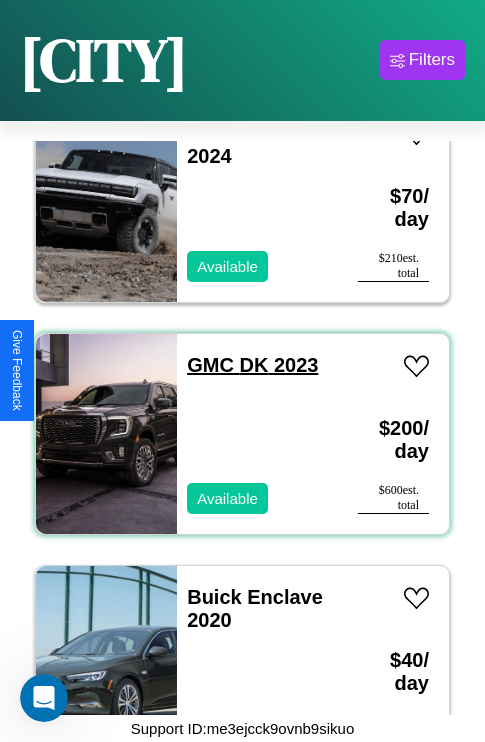 click on "GMC   DK   2023" at bounding box center (252, 365) 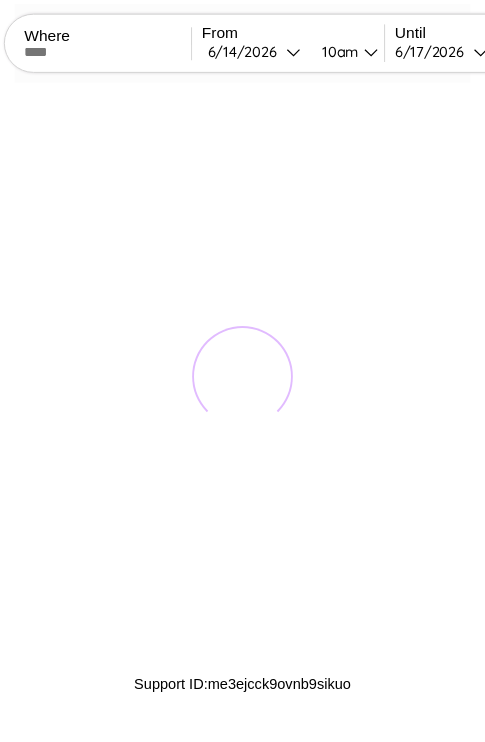 scroll, scrollTop: 0, scrollLeft: 0, axis: both 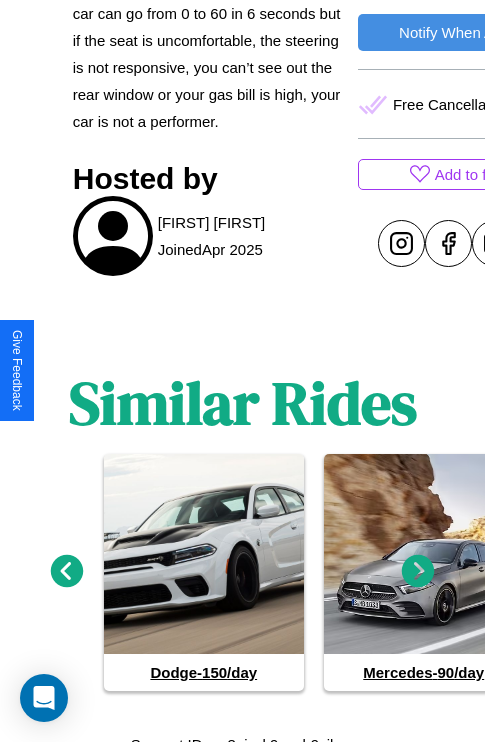 click 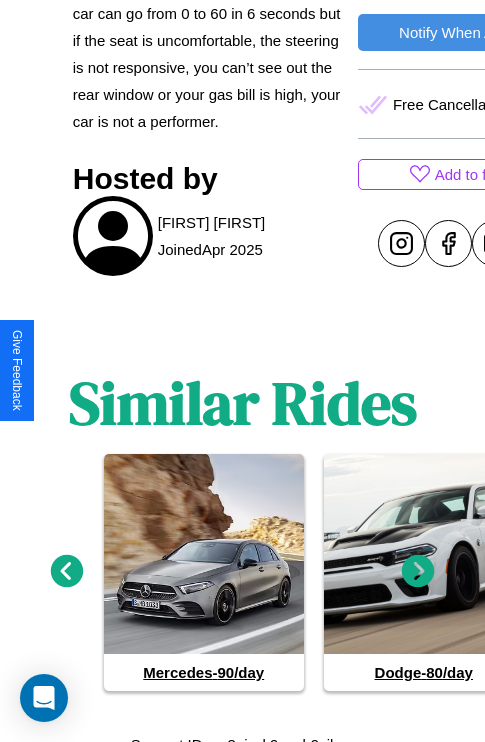 click 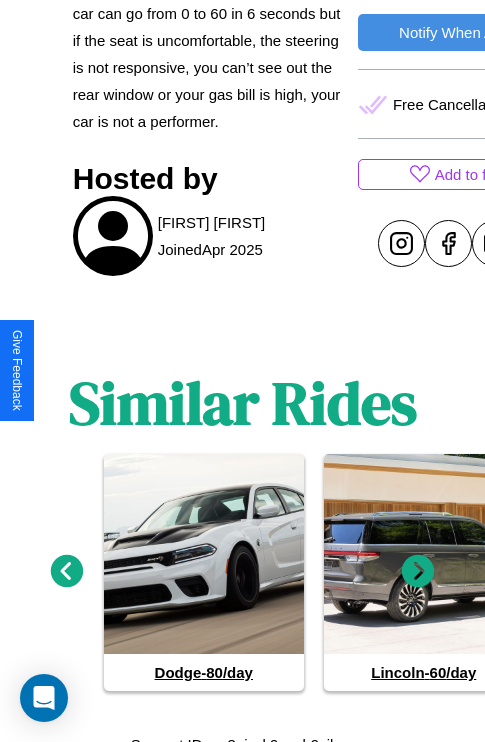 click 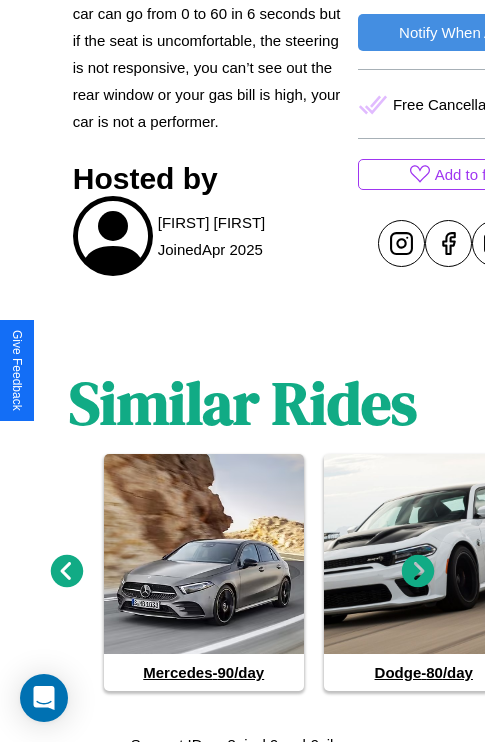 click 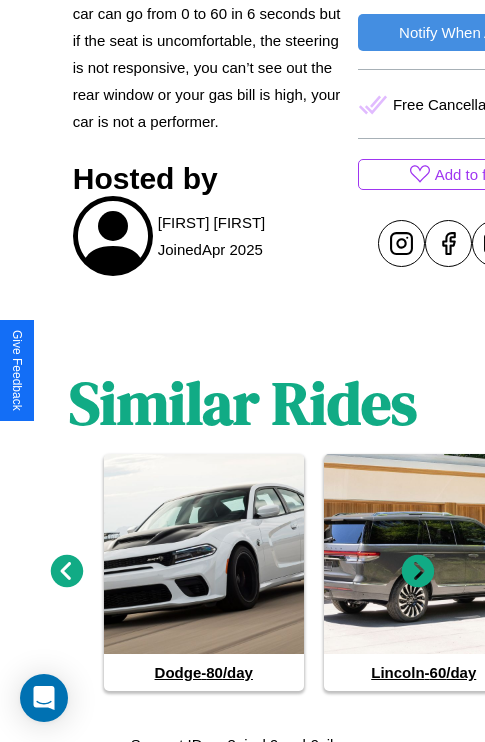 click 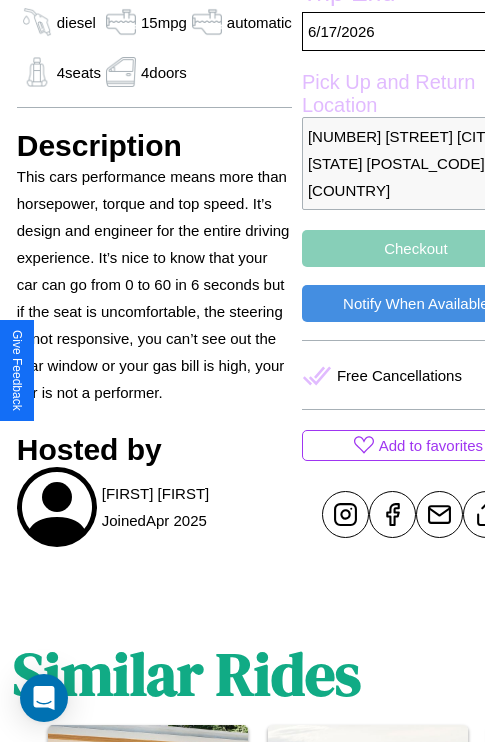 scroll, scrollTop: 497, scrollLeft: 88, axis: both 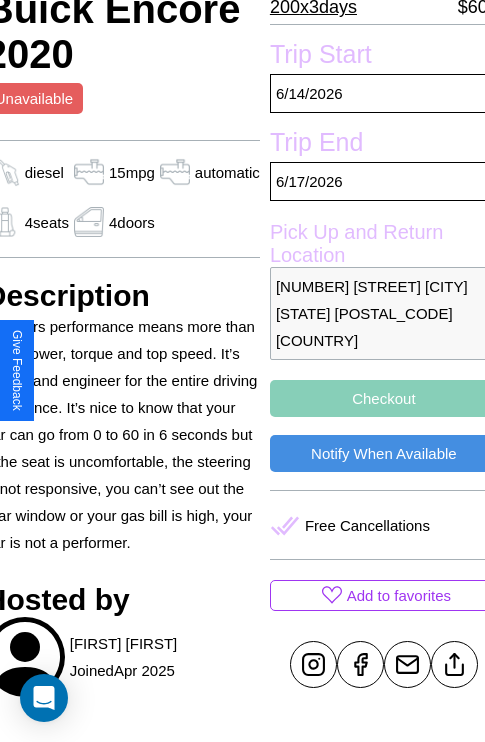 click on "Checkout" at bounding box center [384, 398] 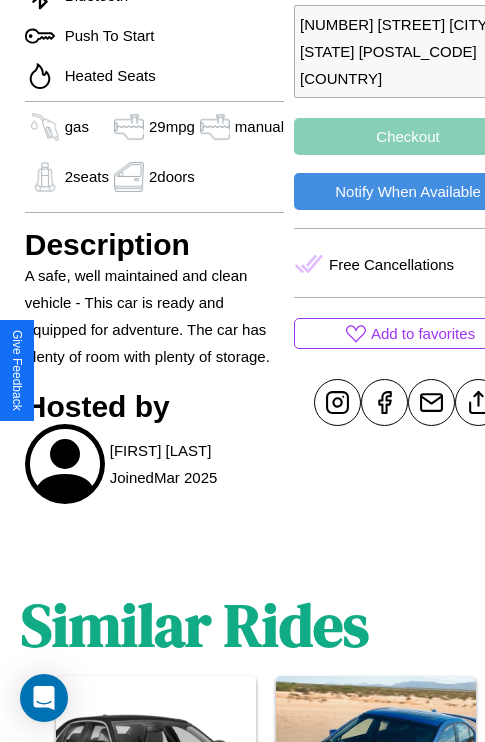 scroll, scrollTop: 764, scrollLeft: 48, axis: both 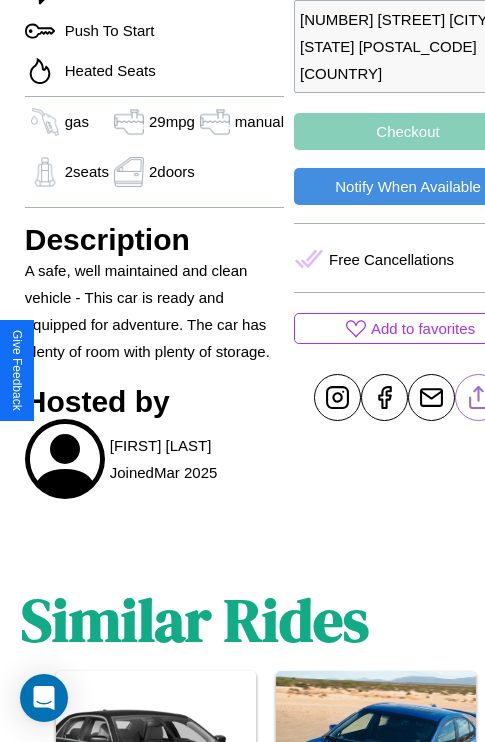 click 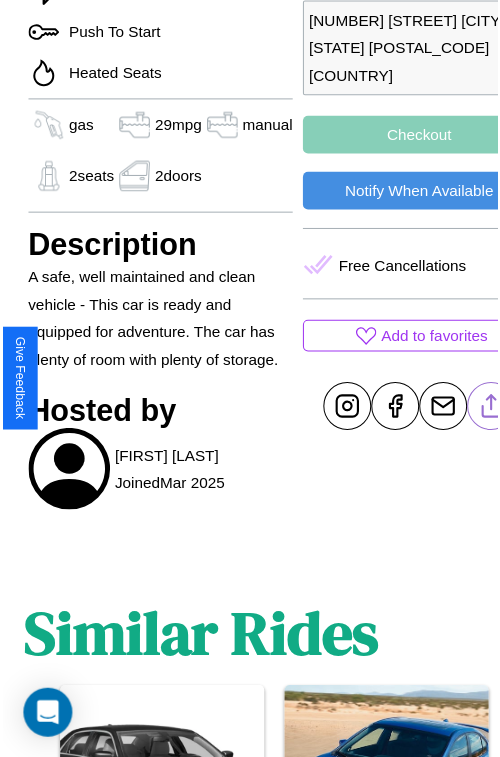 scroll, scrollTop: 695, scrollLeft: 68, axis: both 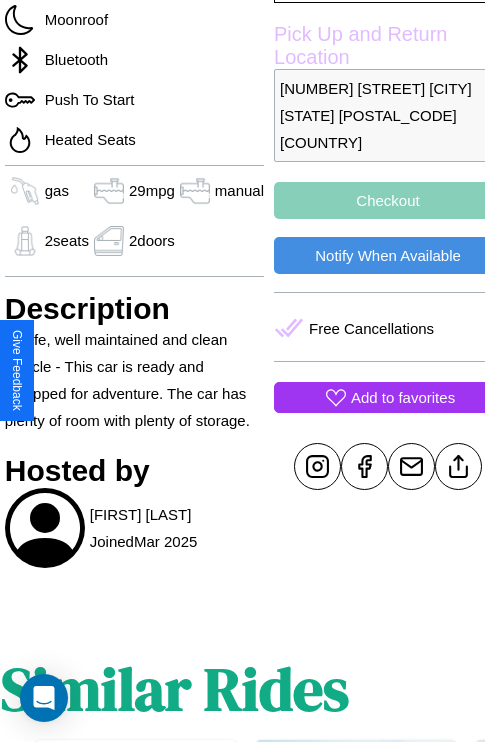 click on "Add to favorites" at bounding box center (403, 397) 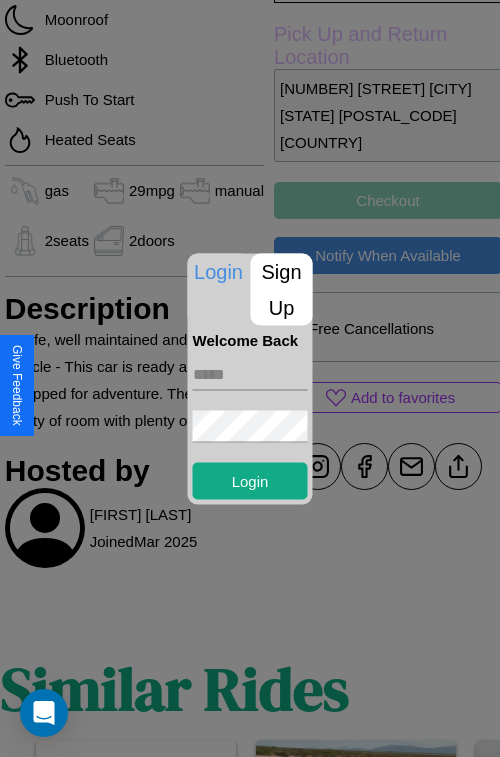 click at bounding box center [250, 374] 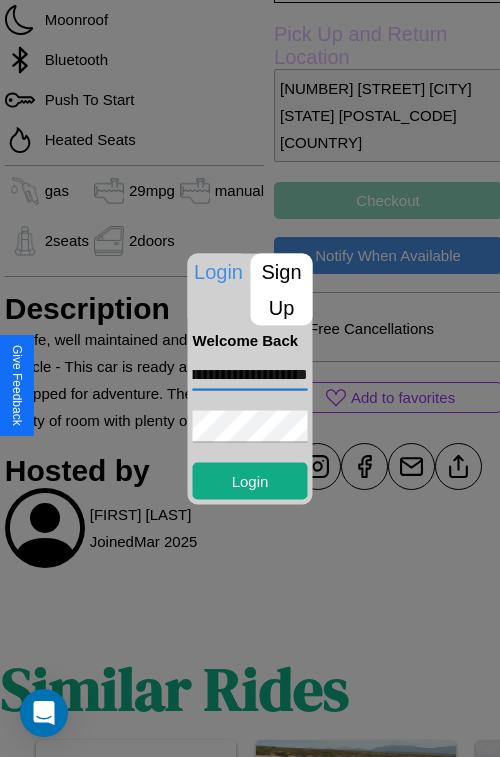 scroll, scrollTop: 0, scrollLeft: 81, axis: horizontal 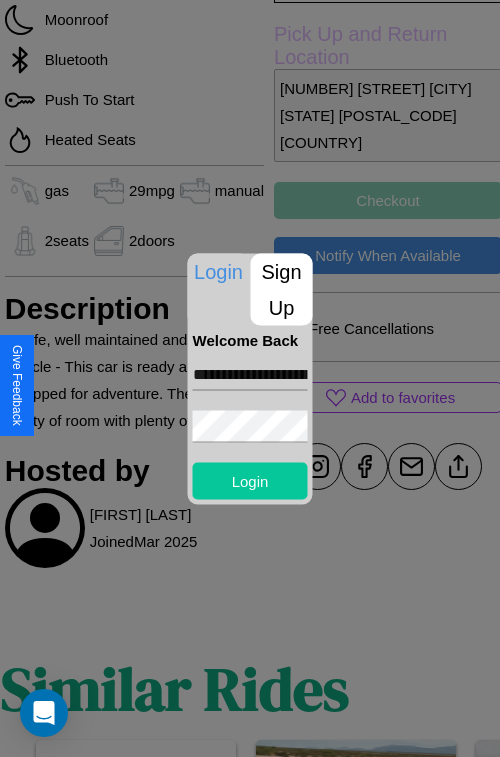 click on "Login" at bounding box center [250, 480] 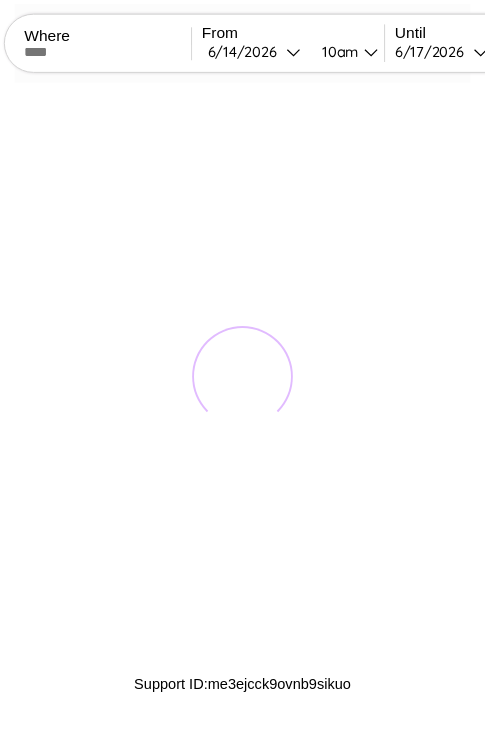 scroll, scrollTop: 0, scrollLeft: 0, axis: both 